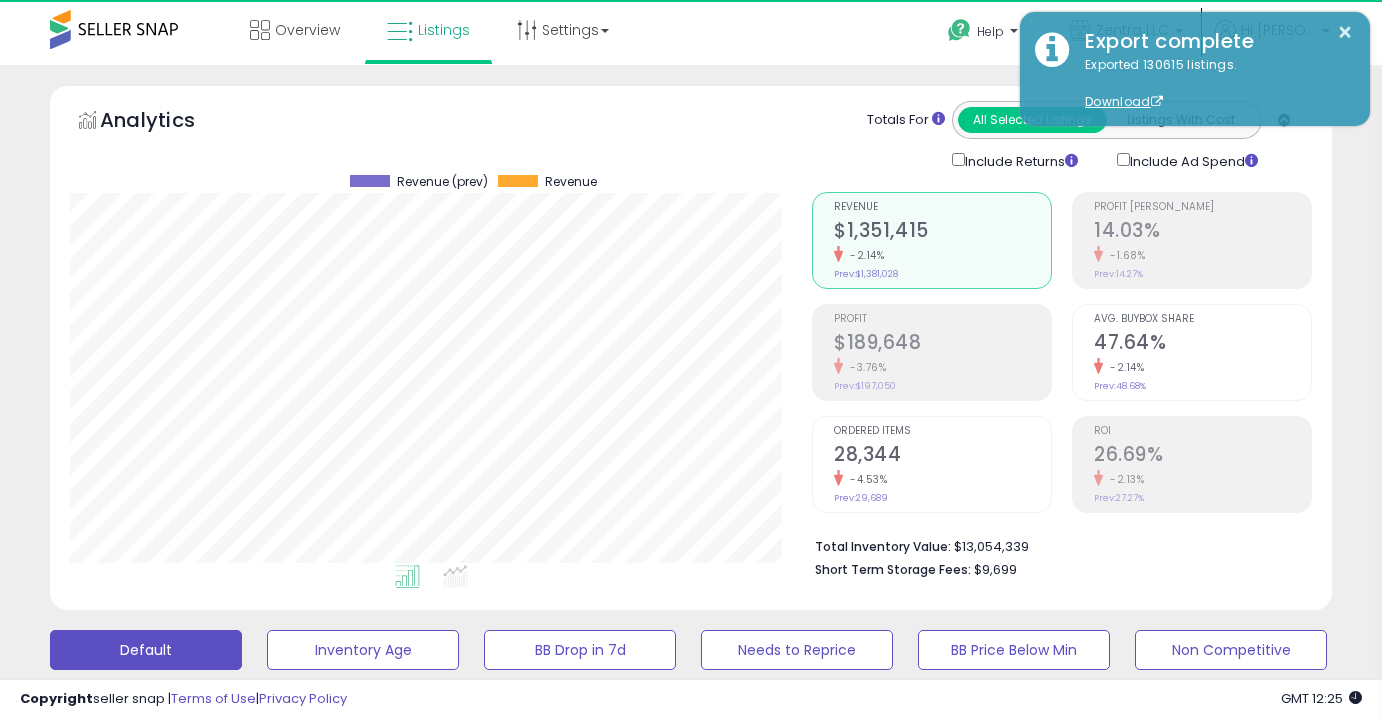 scroll, scrollTop: 642, scrollLeft: 0, axis: vertical 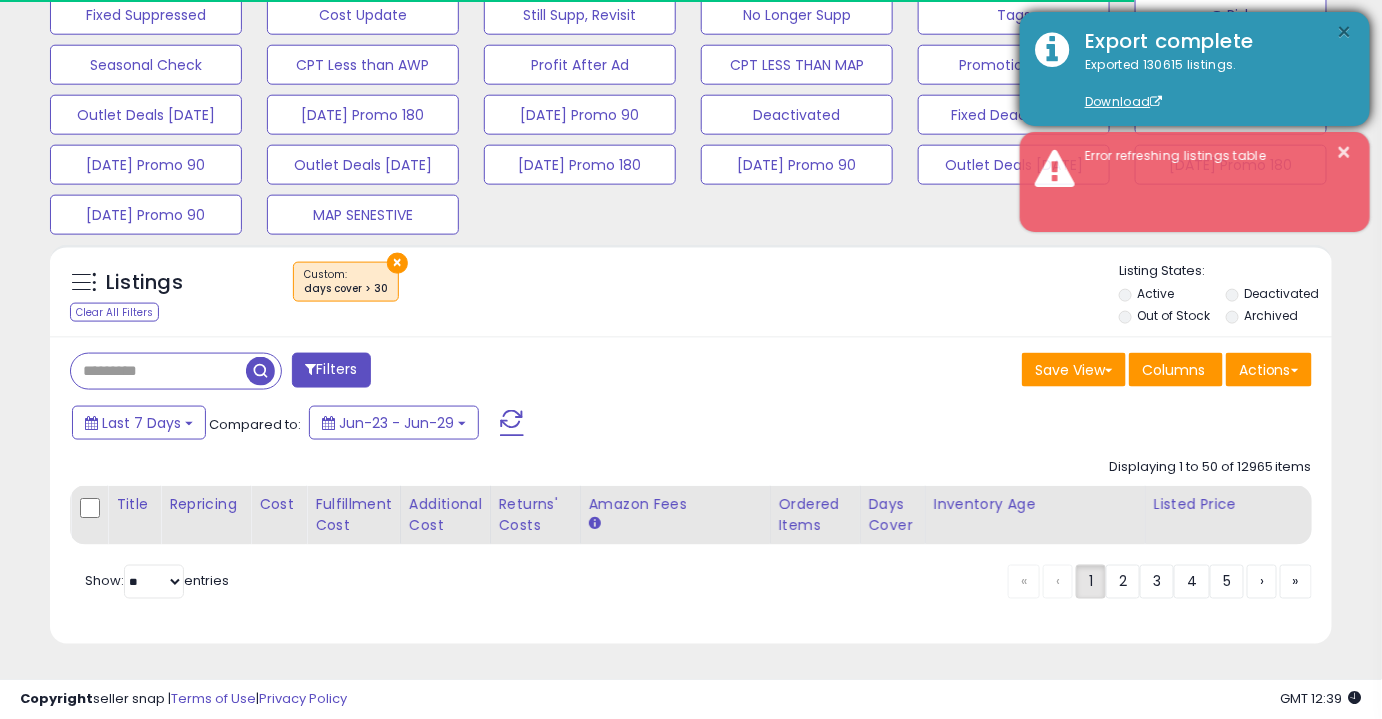 click on "×" at bounding box center (1345, 32) 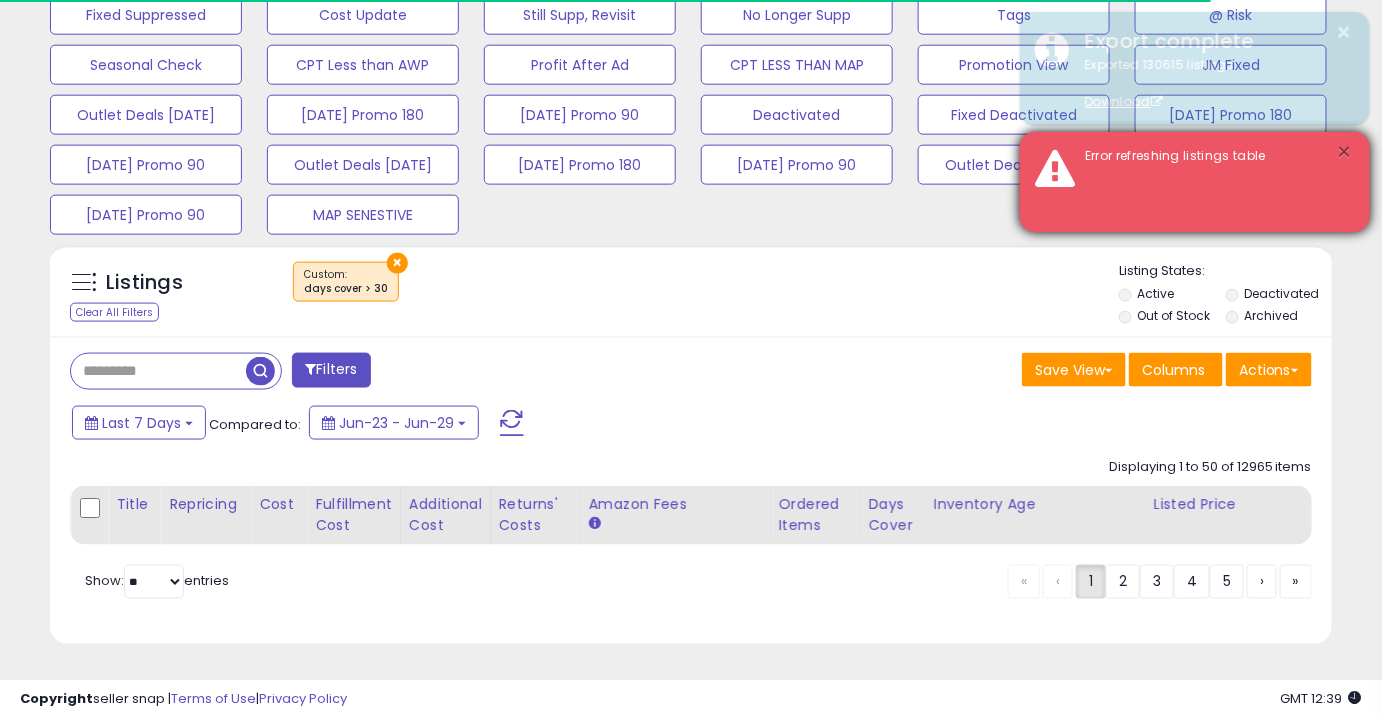 click on "×" at bounding box center (1345, 152) 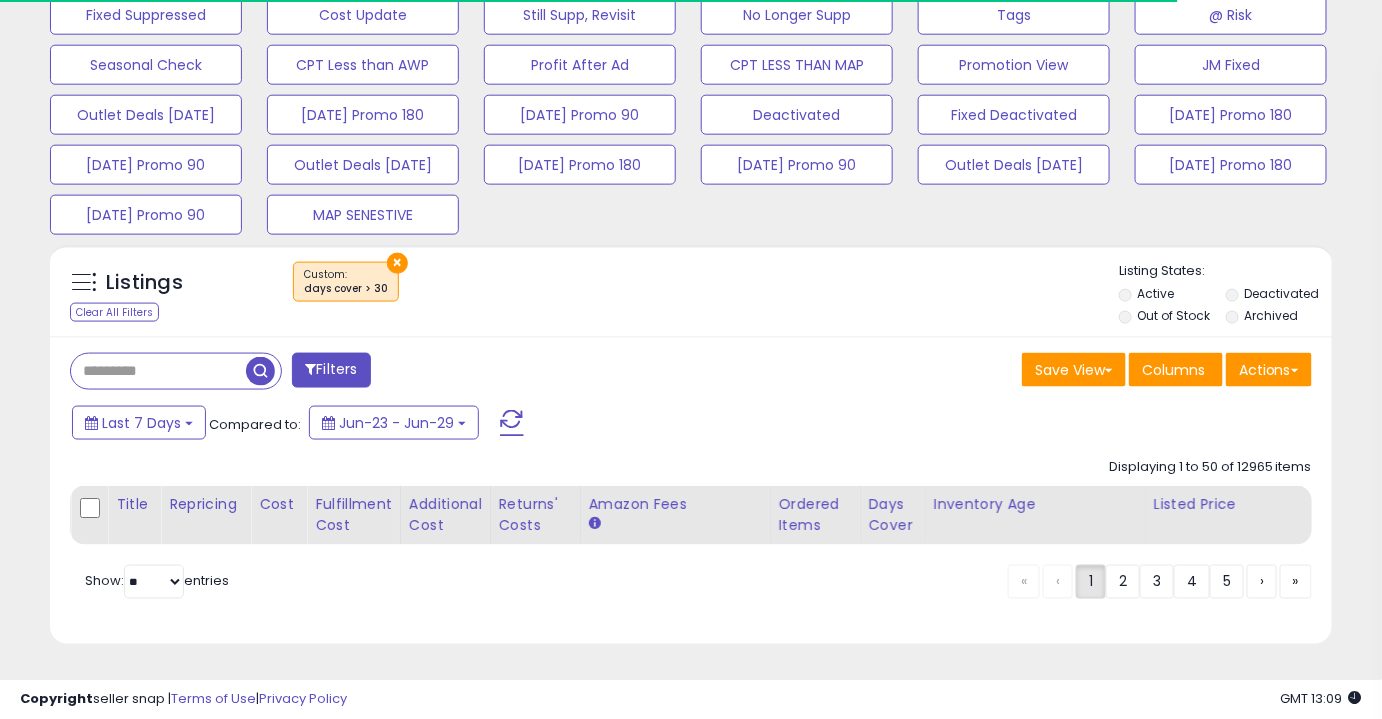 click on "×" at bounding box center [397, 263] 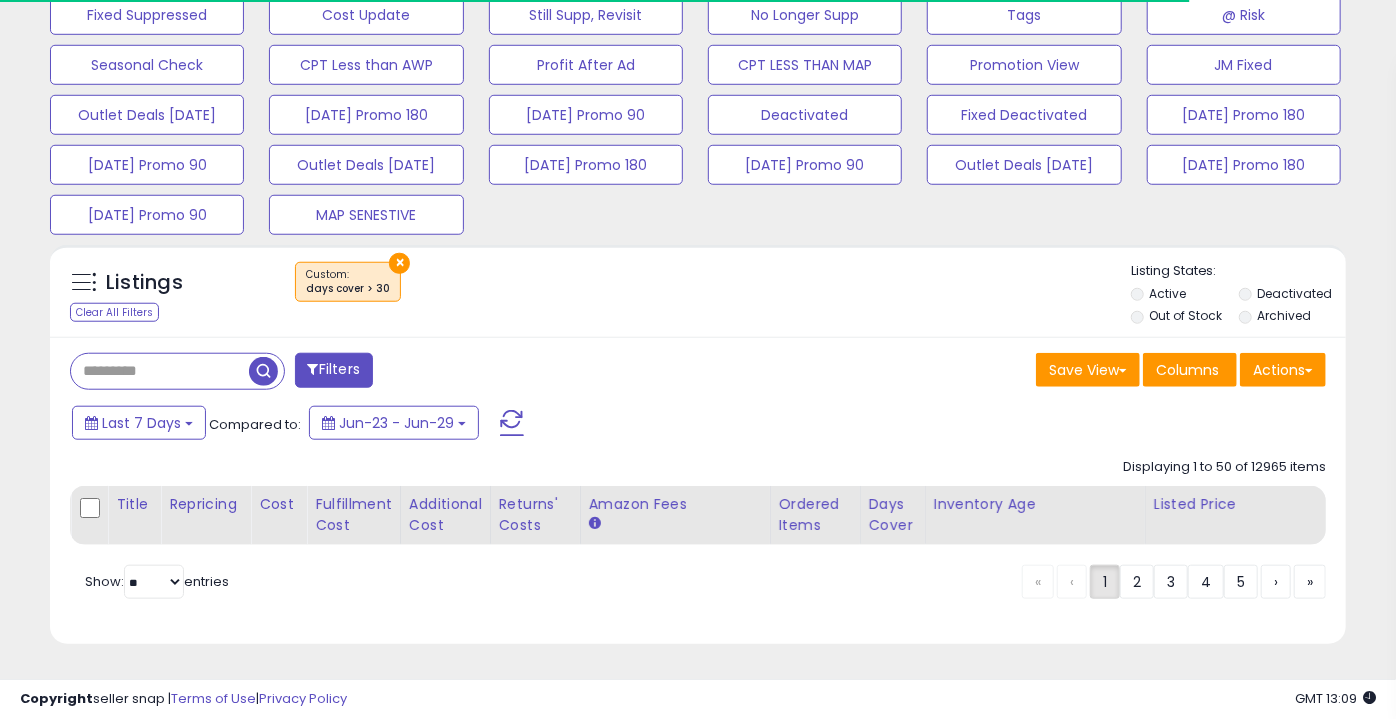 scroll, scrollTop: 999589, scrollLeft: 999249, axis: both 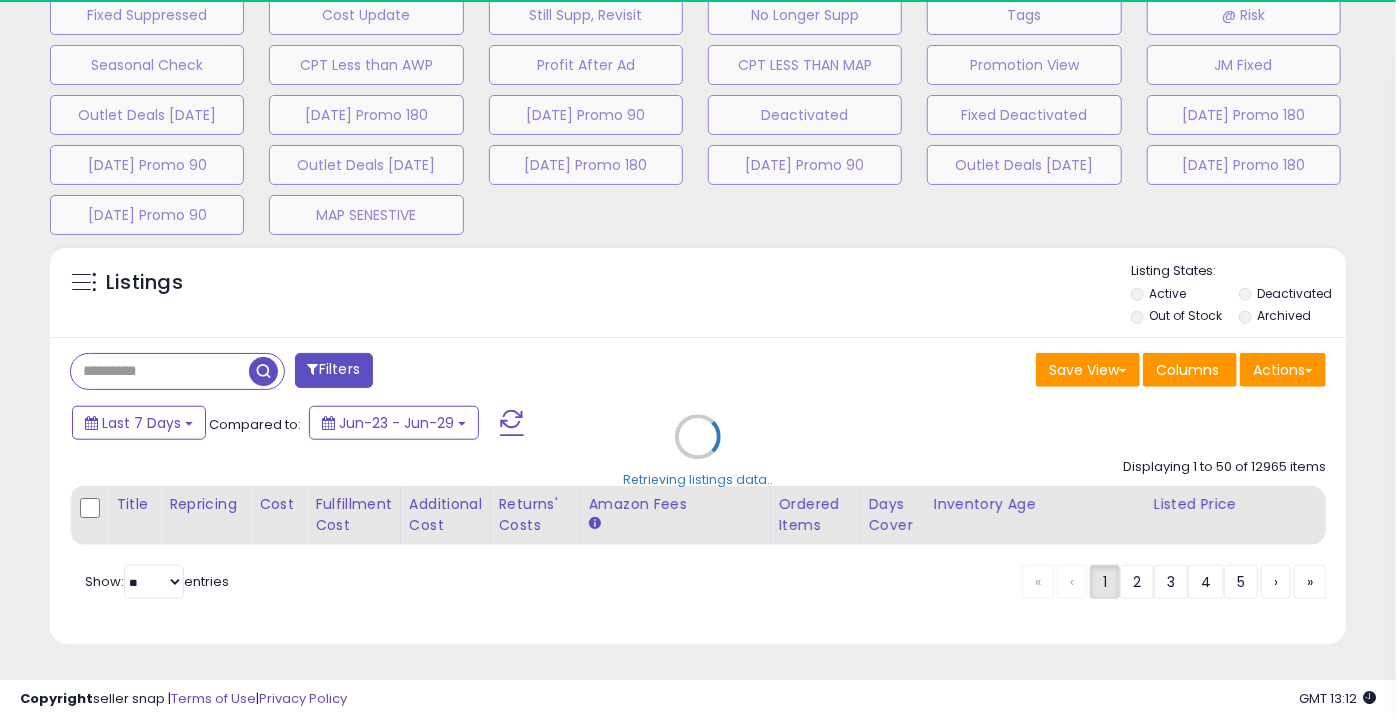 select on "**" 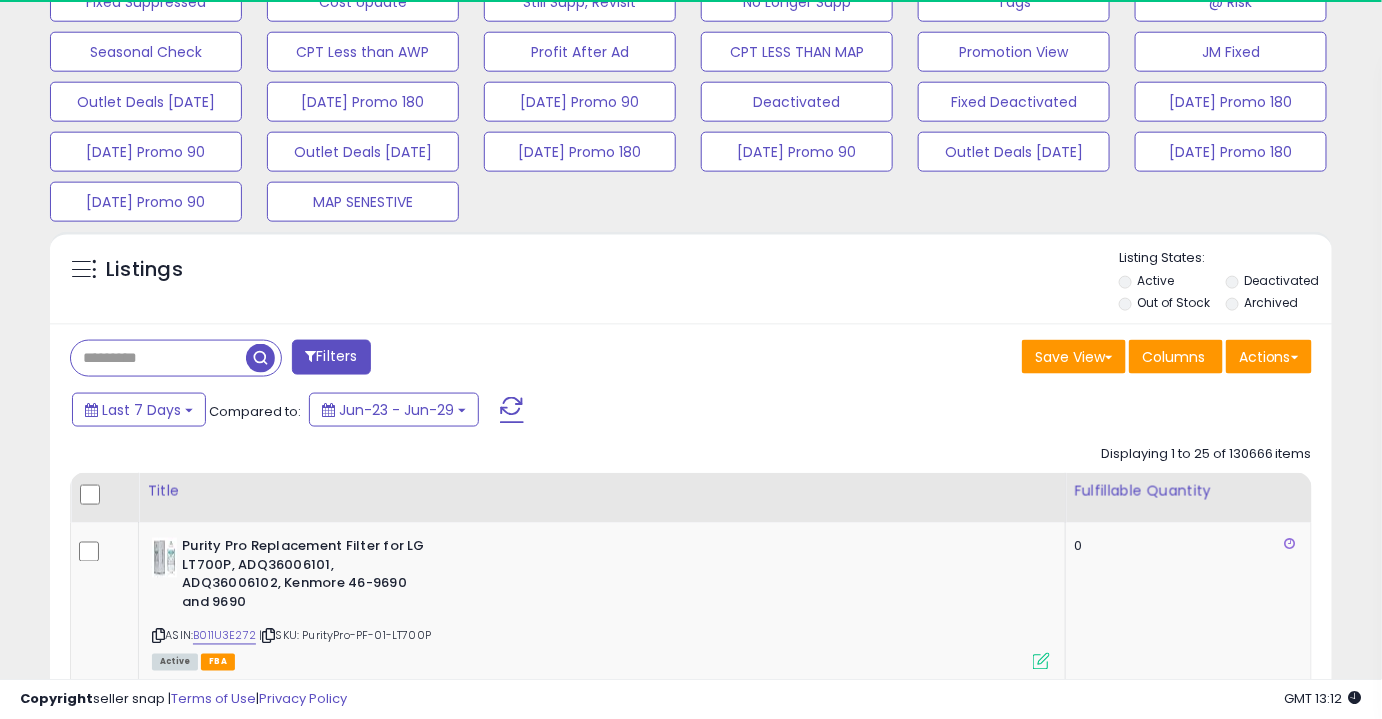scroll, scrollTop: 410, scrollLeft: 741, axis: both 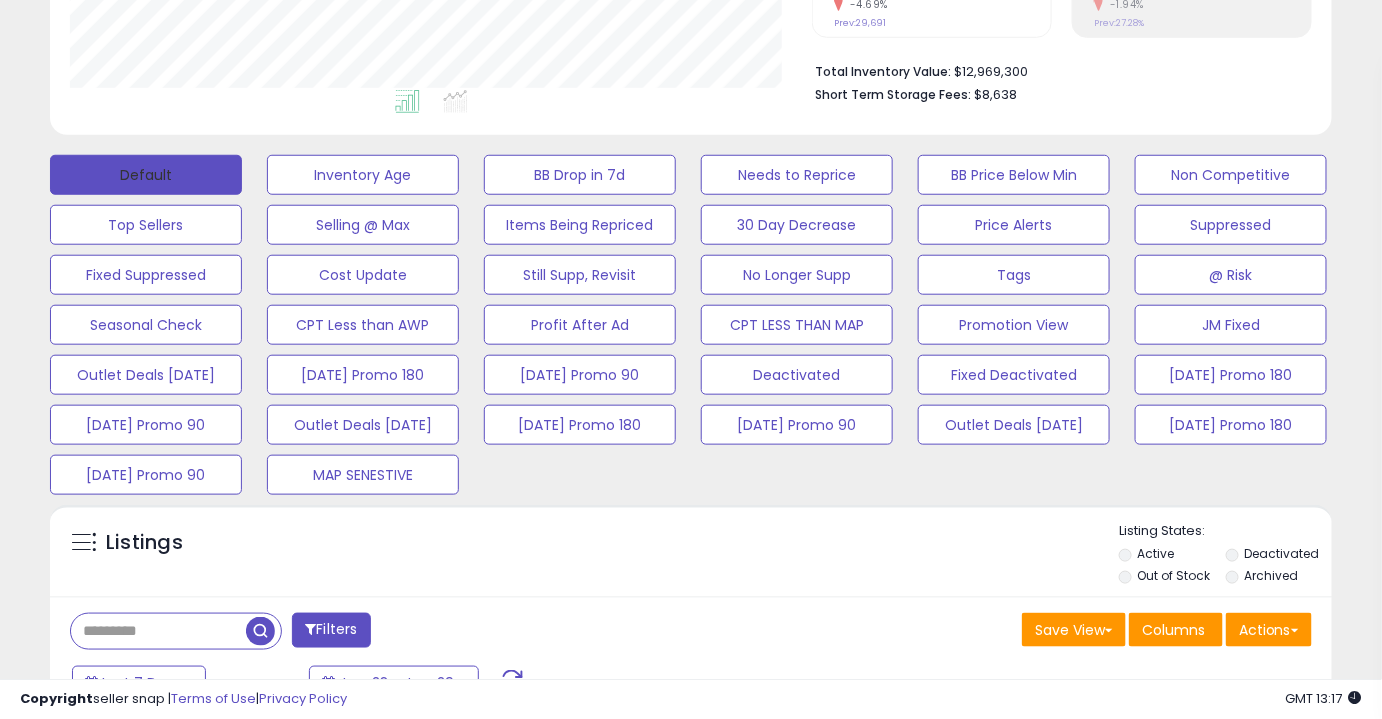 click on "Default" at bounding box center [146, 175] 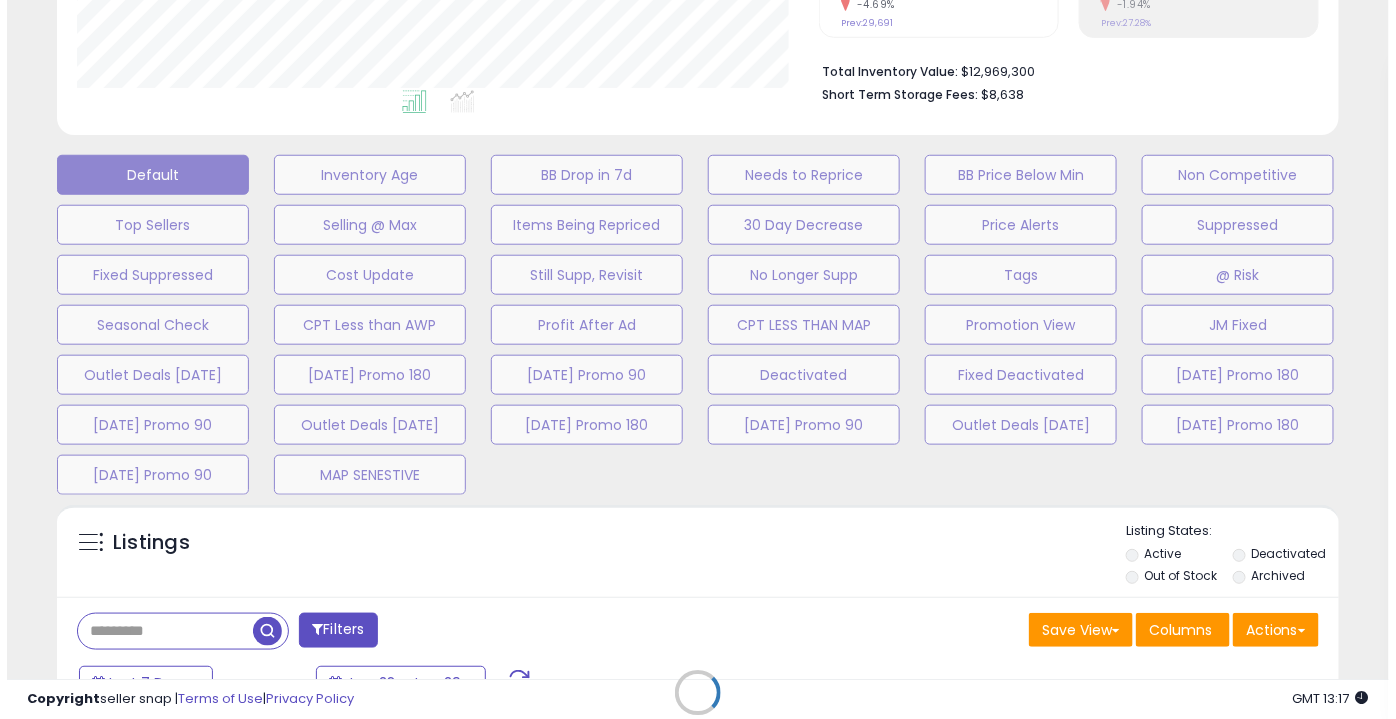 scroll, scrollTop: 999589, scrollLeft: 999249, axis: both 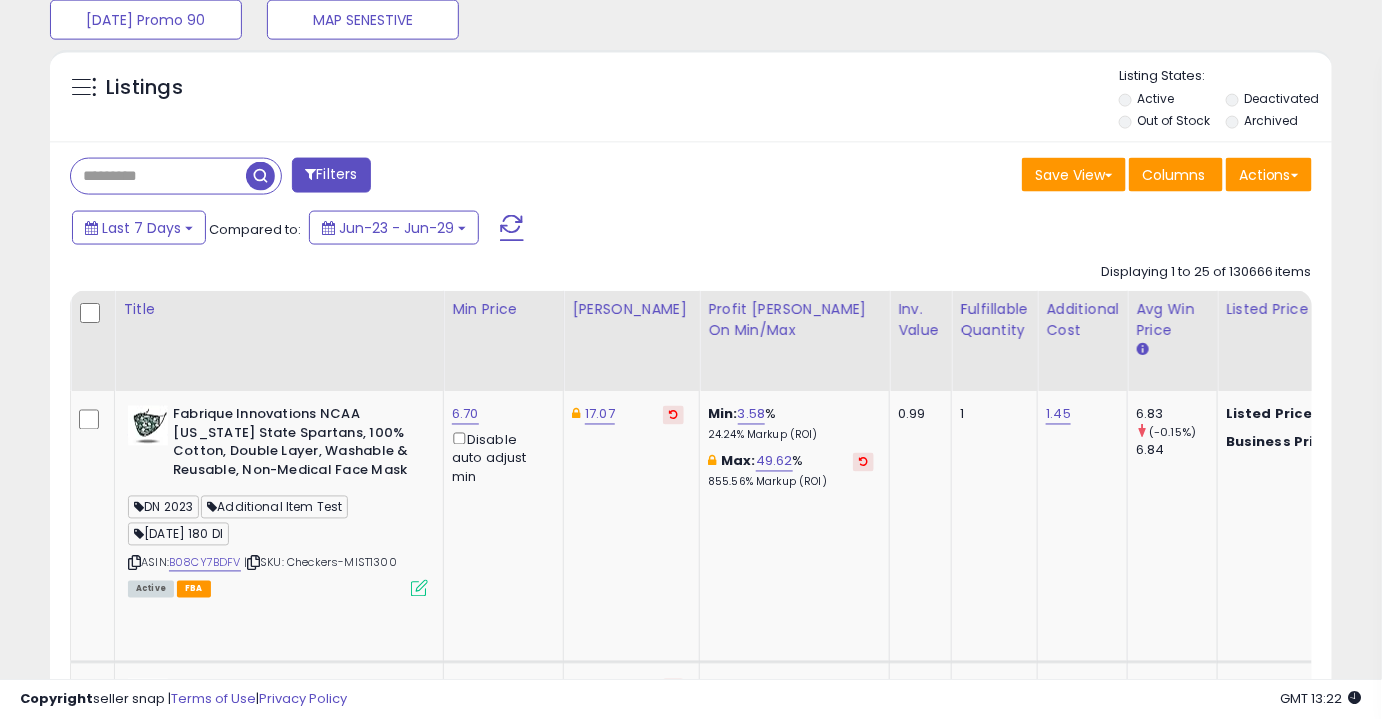 click at bounding box center (158, 176) 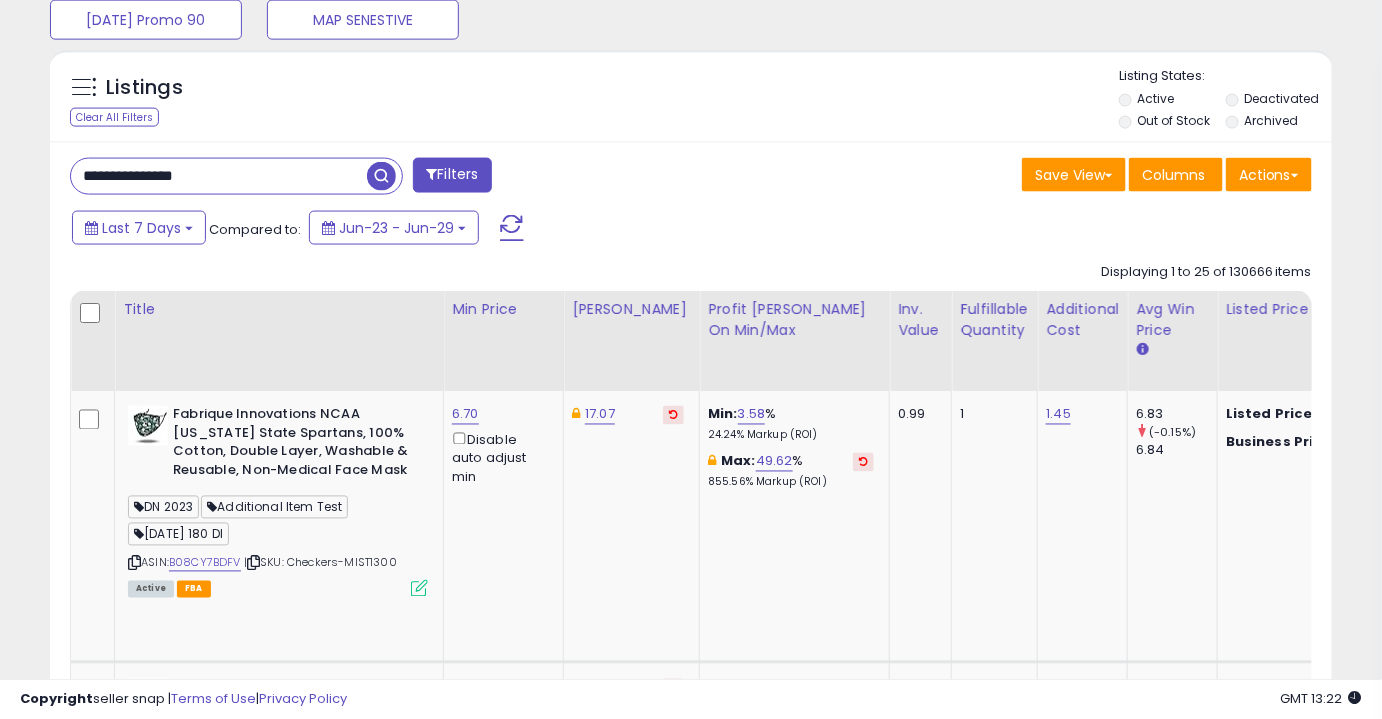 type on "**********" 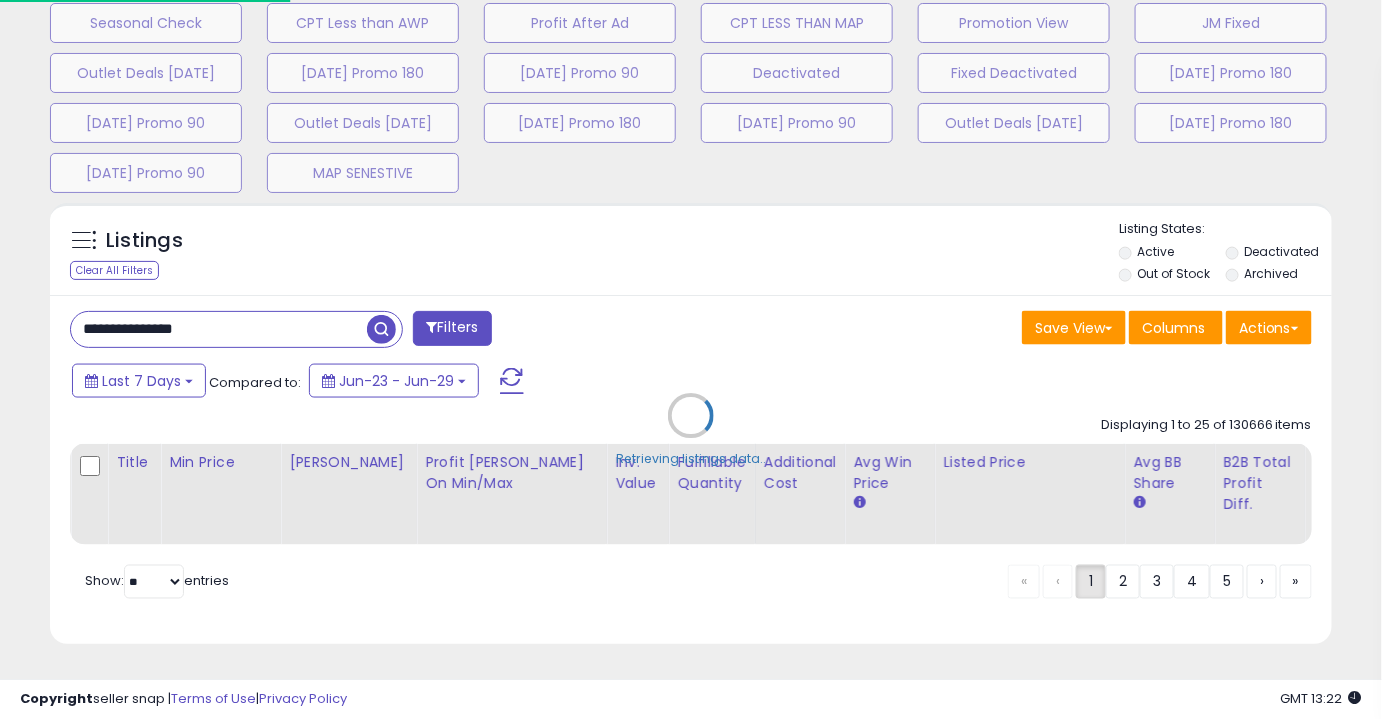 scroll, scrollTop: 999589, scrollLeft: 999249, axis: both 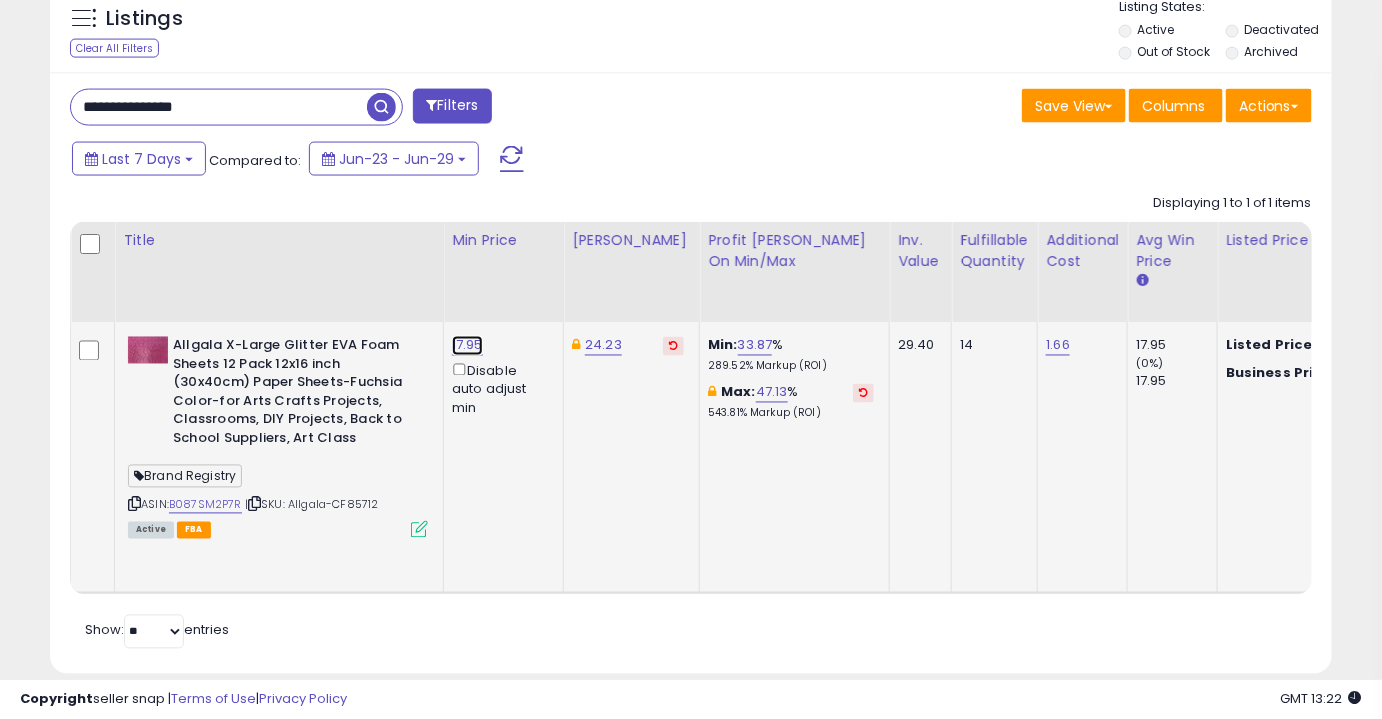 click on "17.95" at bounding box center [467, 346] 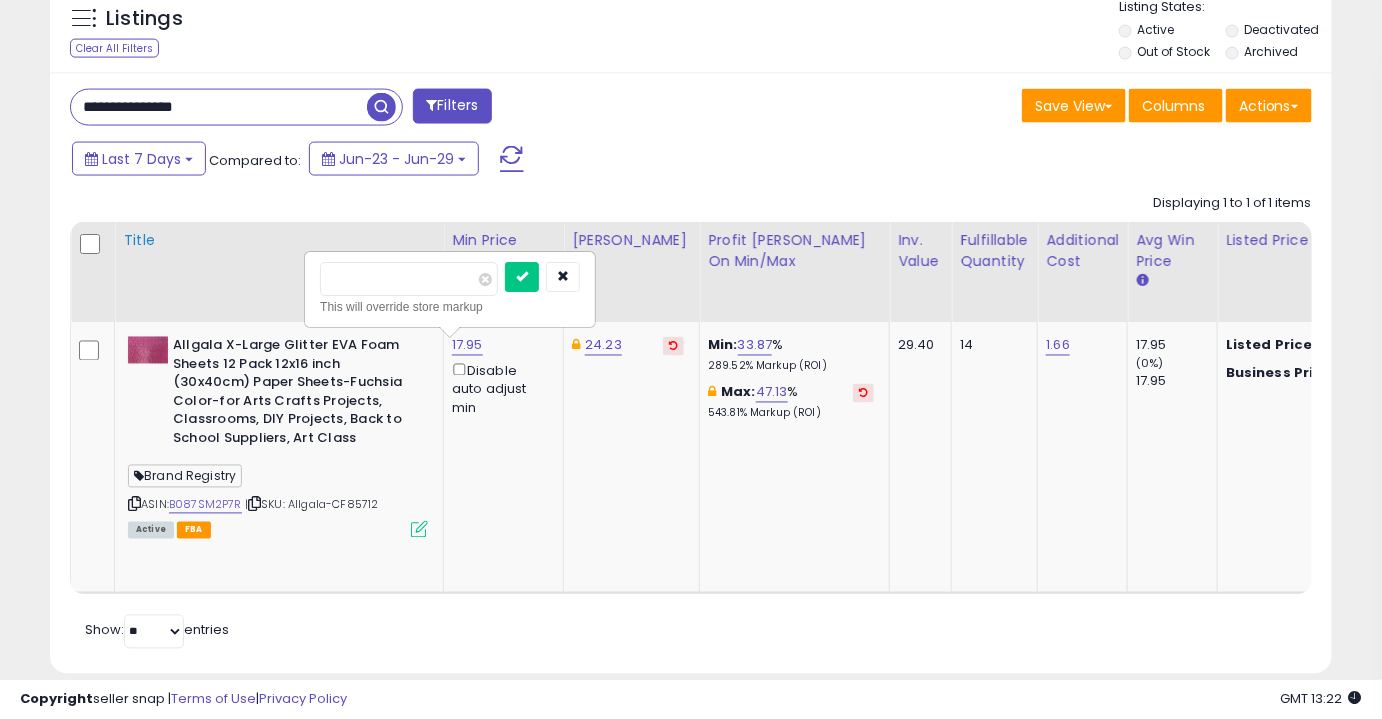 drag, startPoint x: 325, startPoint y: 269, endPoint x: 285, endPoint y: 268, distance: 40.012497 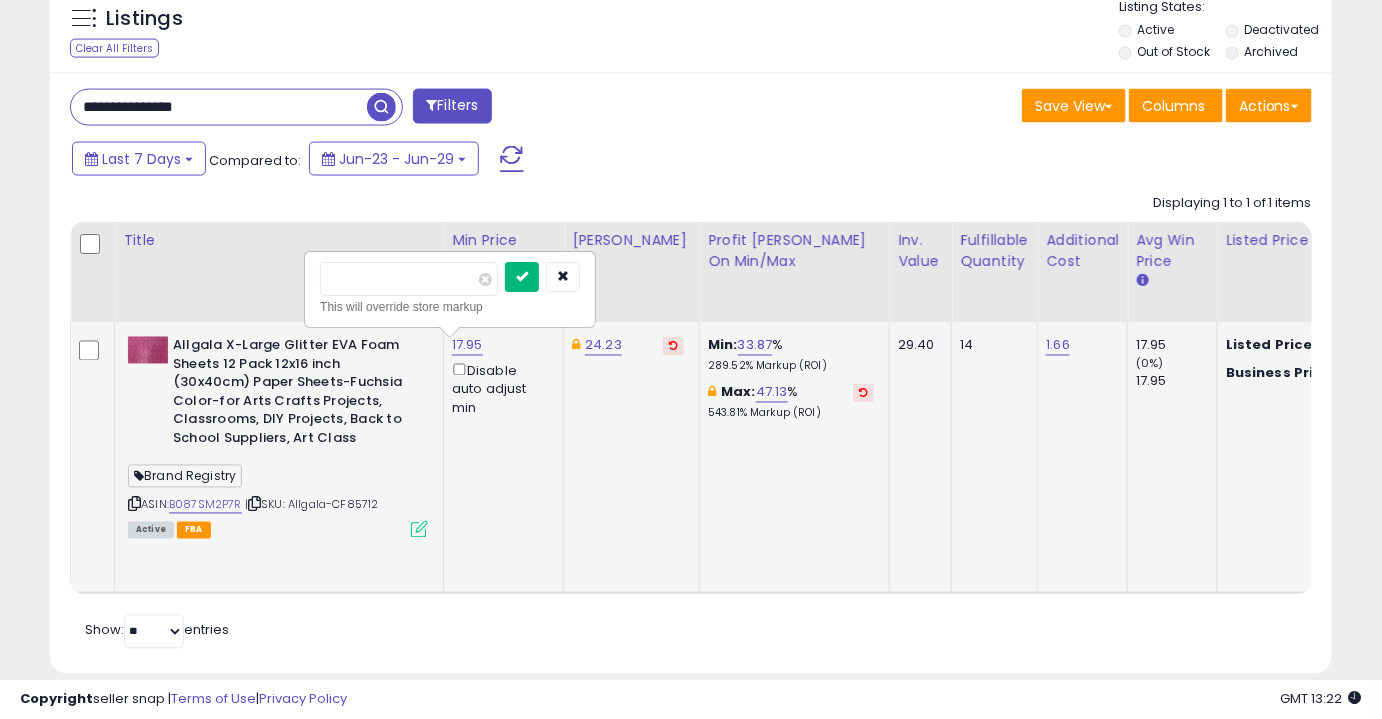 click at bounding box center [522, 276] 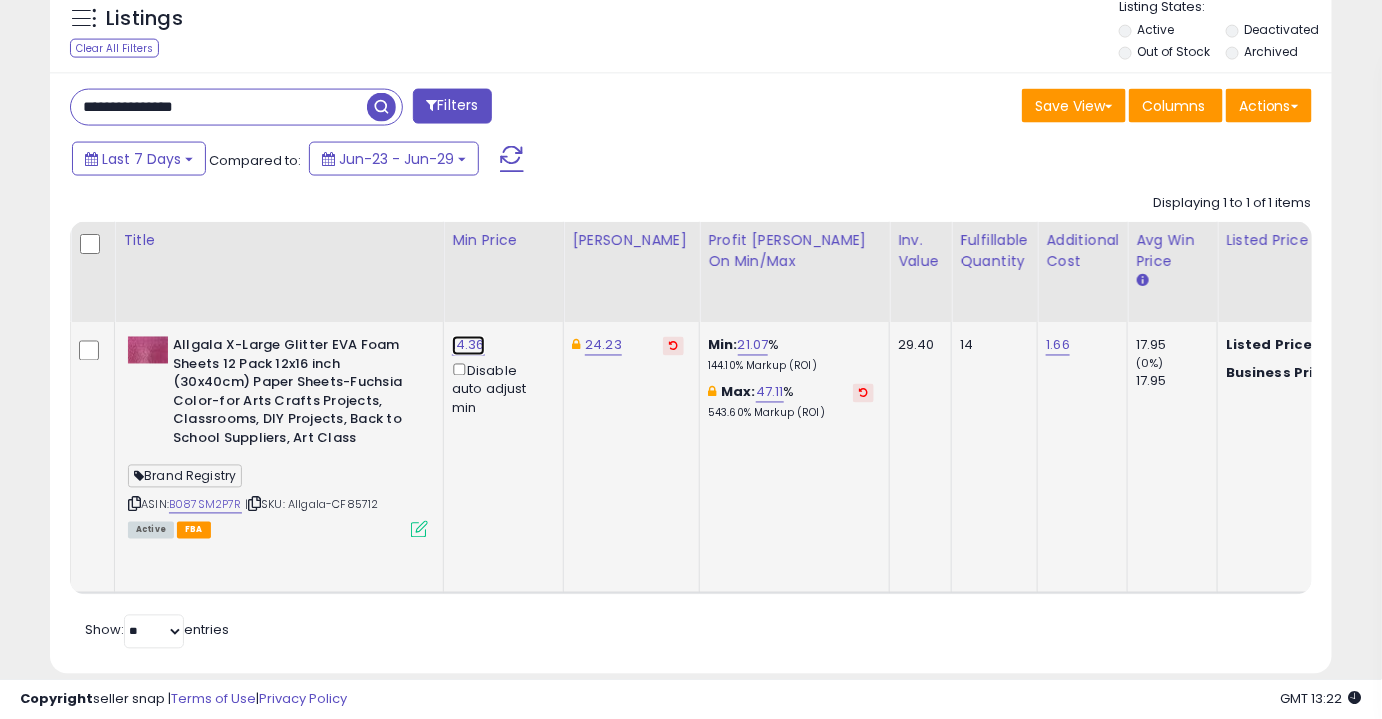 click on "14.36" at bounding box center (468, 346) 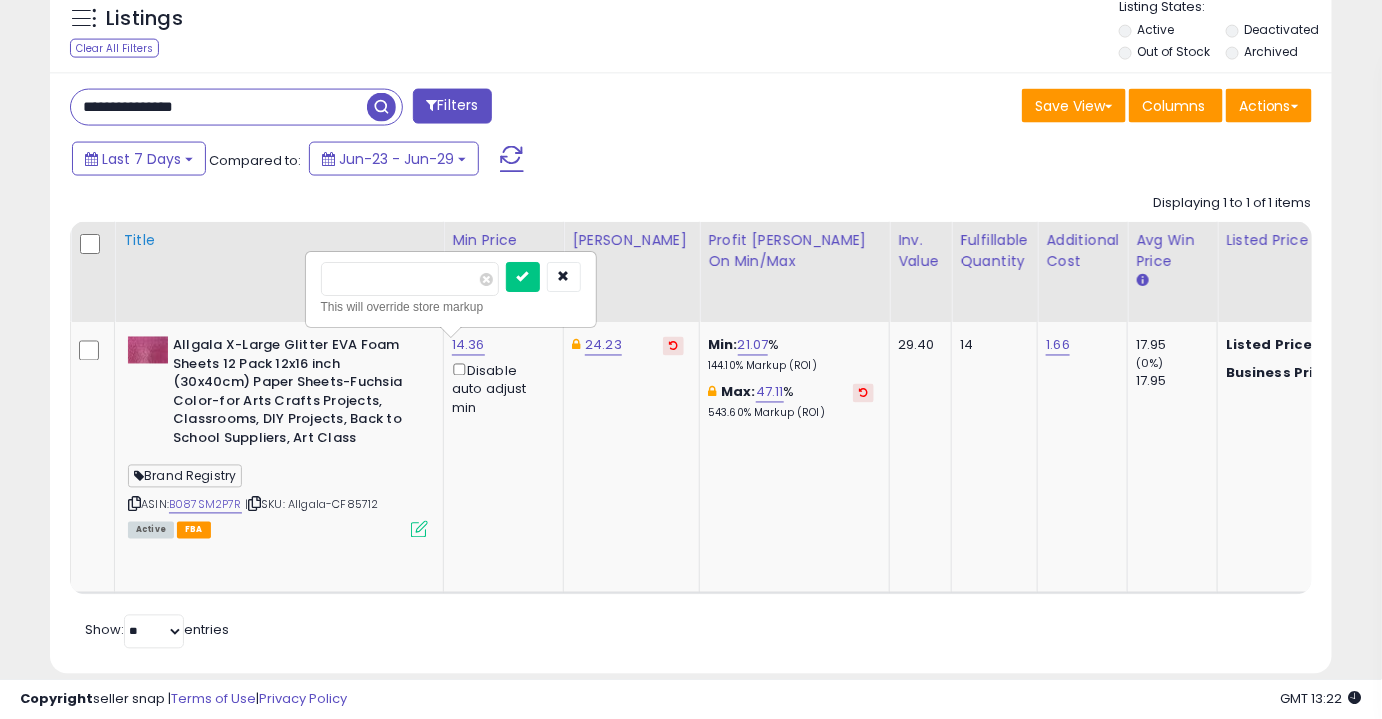 drag, startPoint x: 377, startPoint y: 275, endPoint x: 262, endPoint y: 267, distance: 115.27792 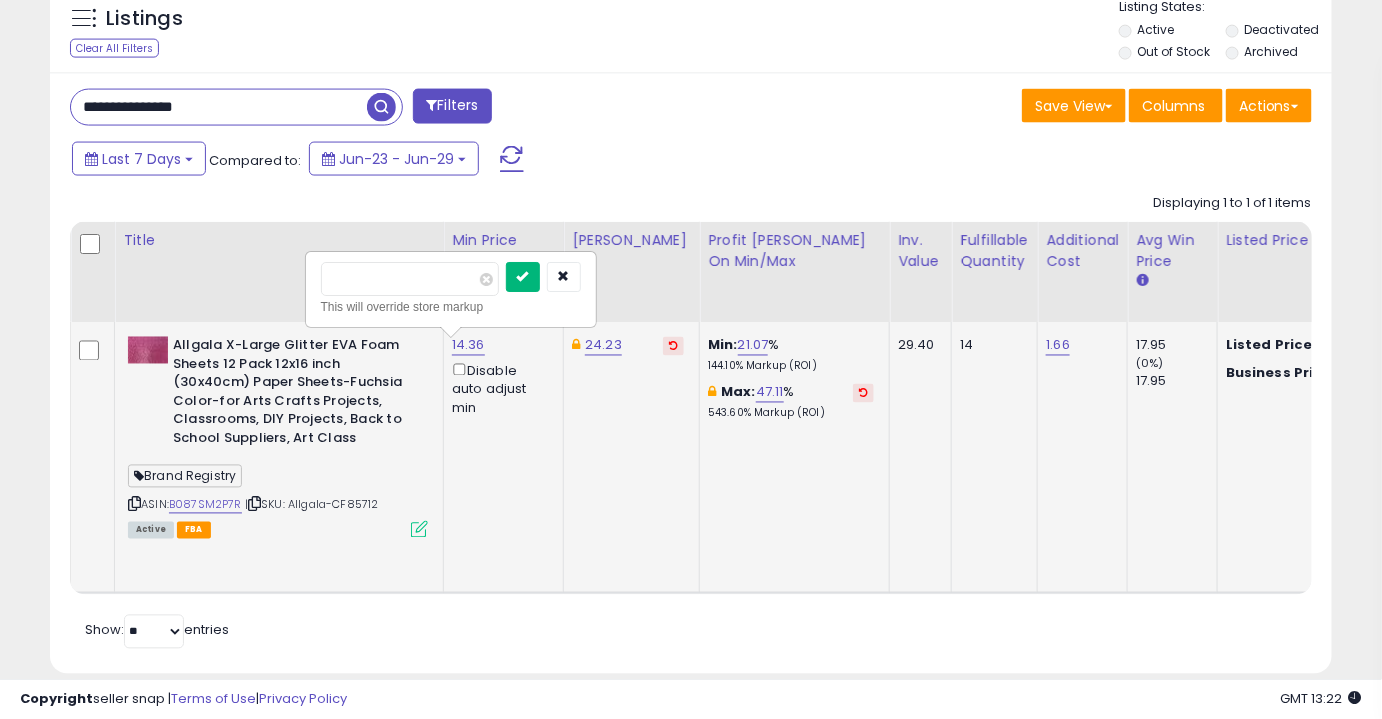 type on "*****" 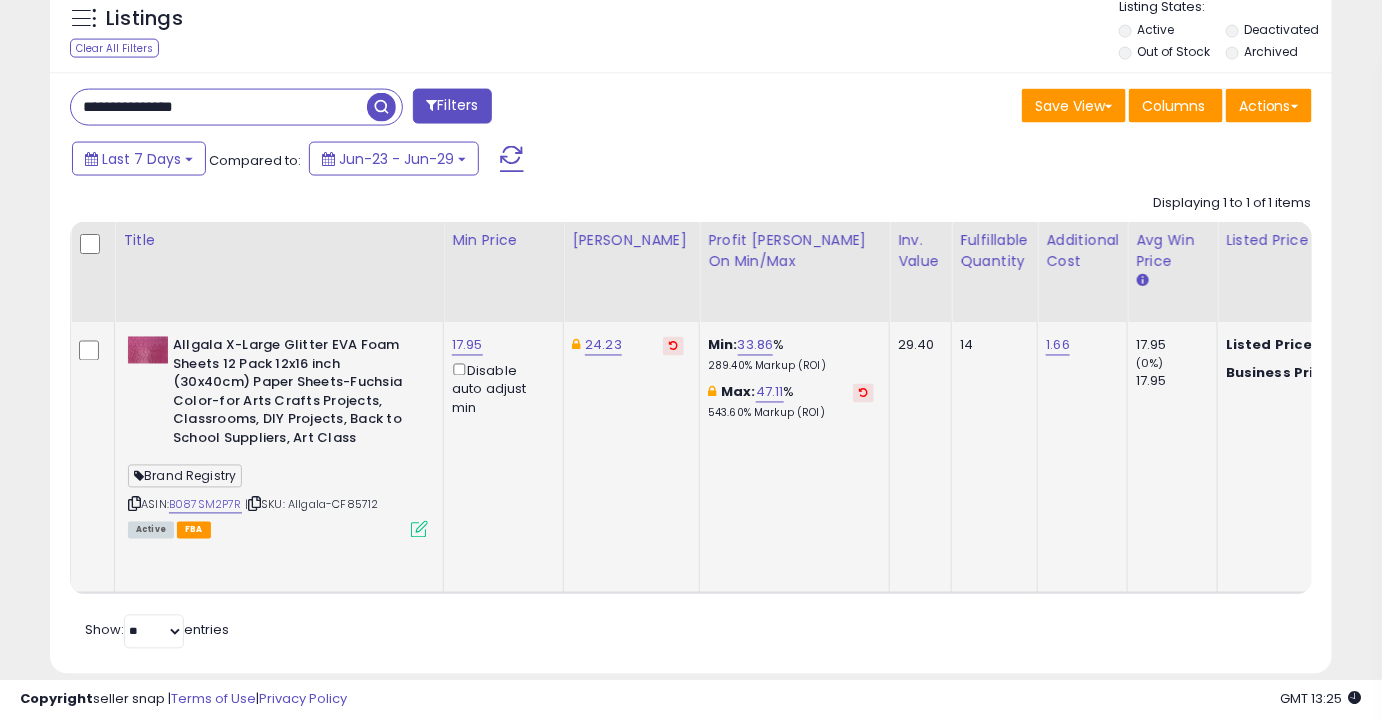drag, startPoint x: 226, startPoint y: 111, endPoint x: 25, endPoint y: 106, distance: 201.06218 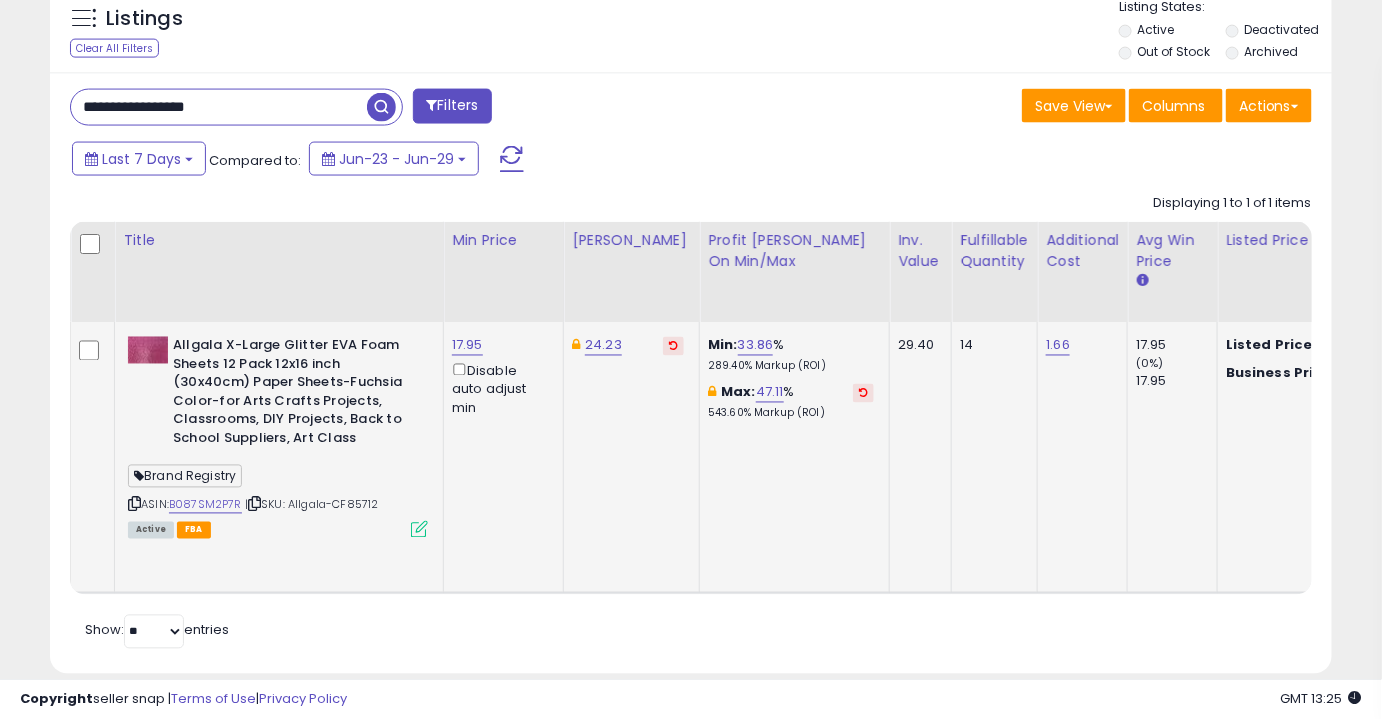 type on "**********" 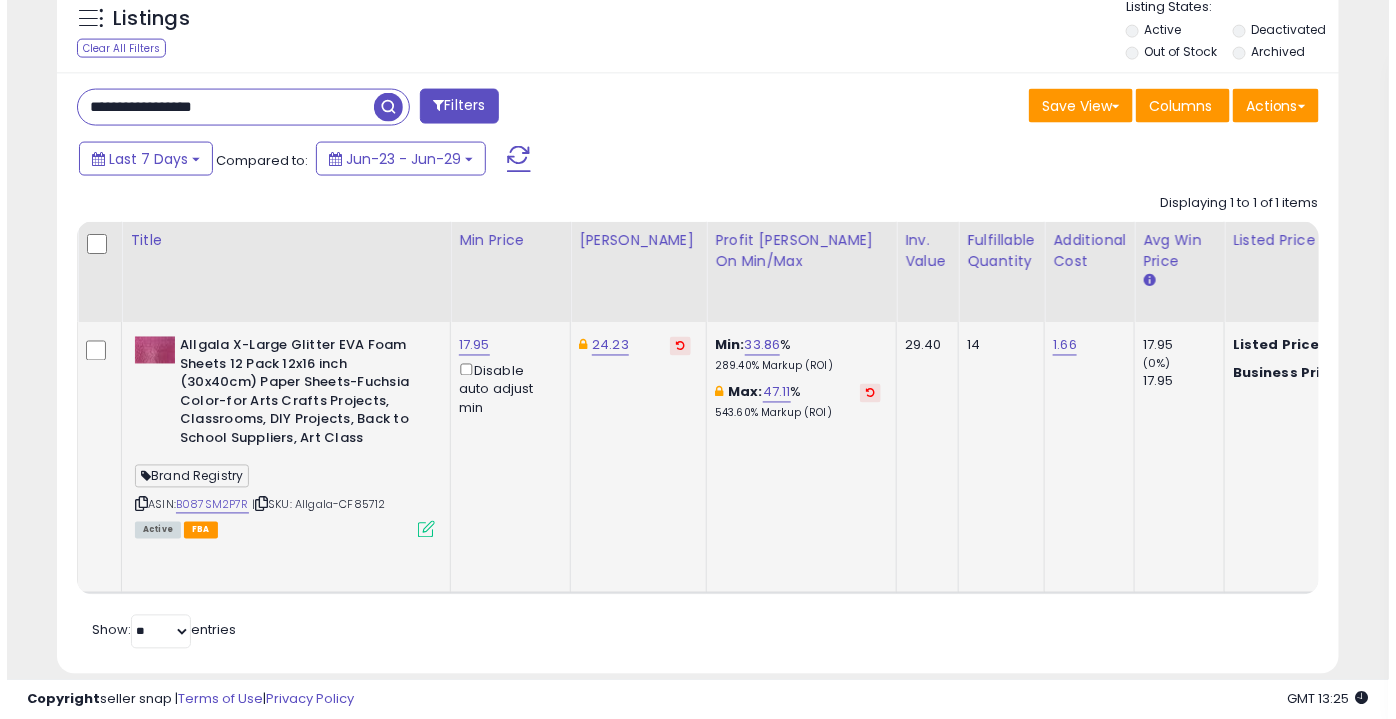 scroll, scrollTop: 770, scrollLeft: 0, axis: vertical 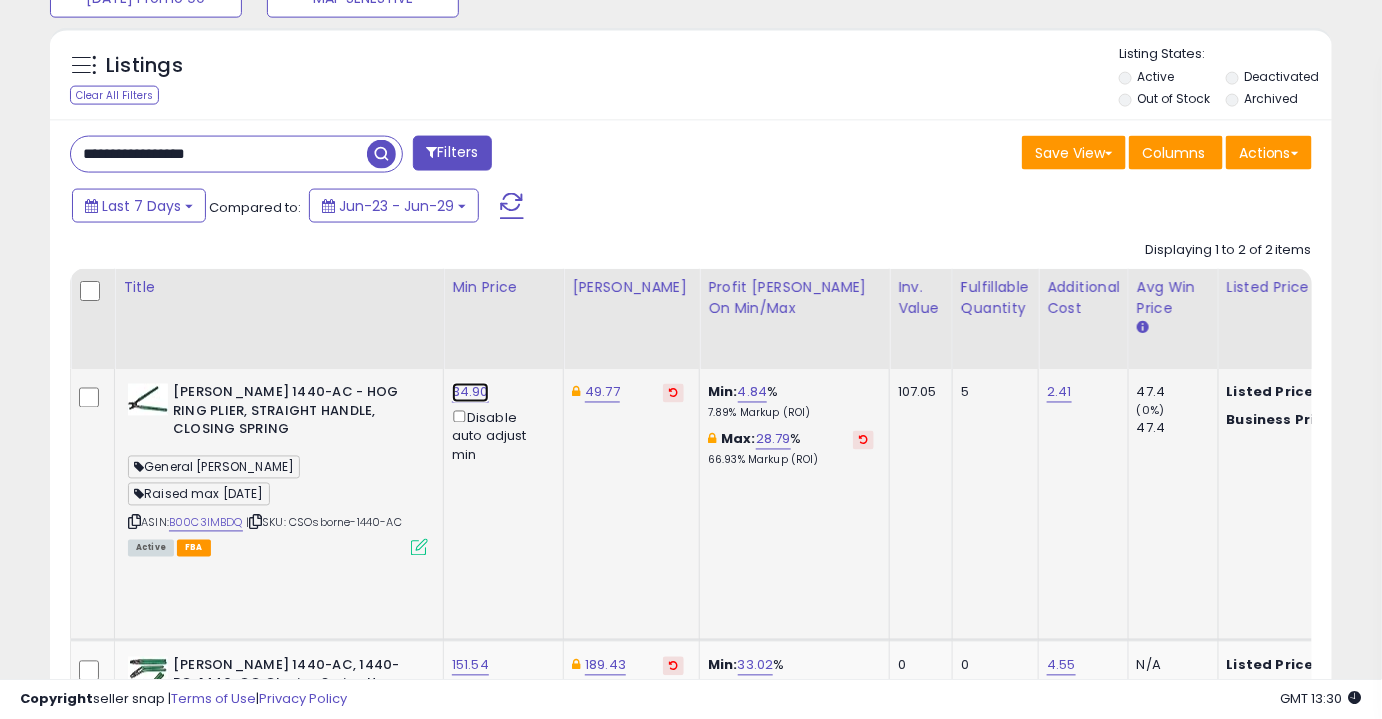 click on "34.90" at bounding box center [470, 393] 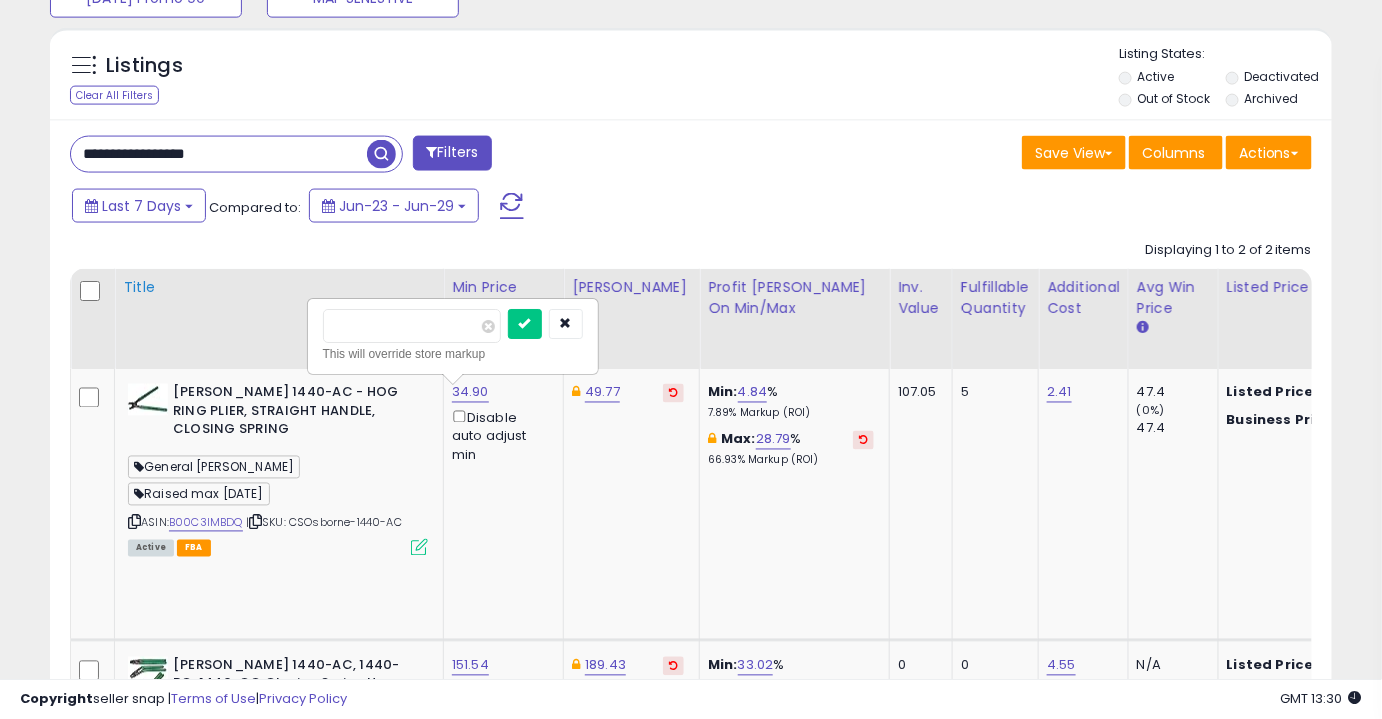 drag, startPoint x: 426, startPoint y: 324, endPoint x: 210, endPoint y: 314, distance: 216.23135 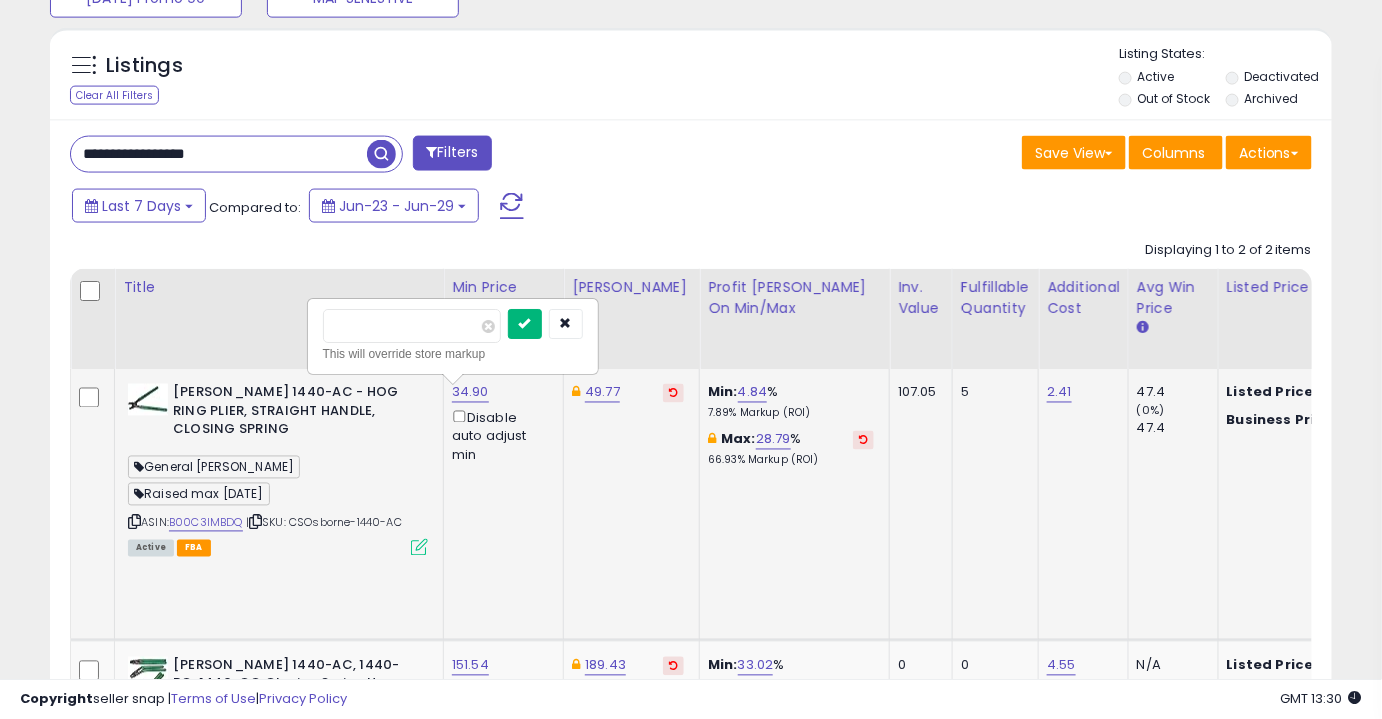 type on "**" 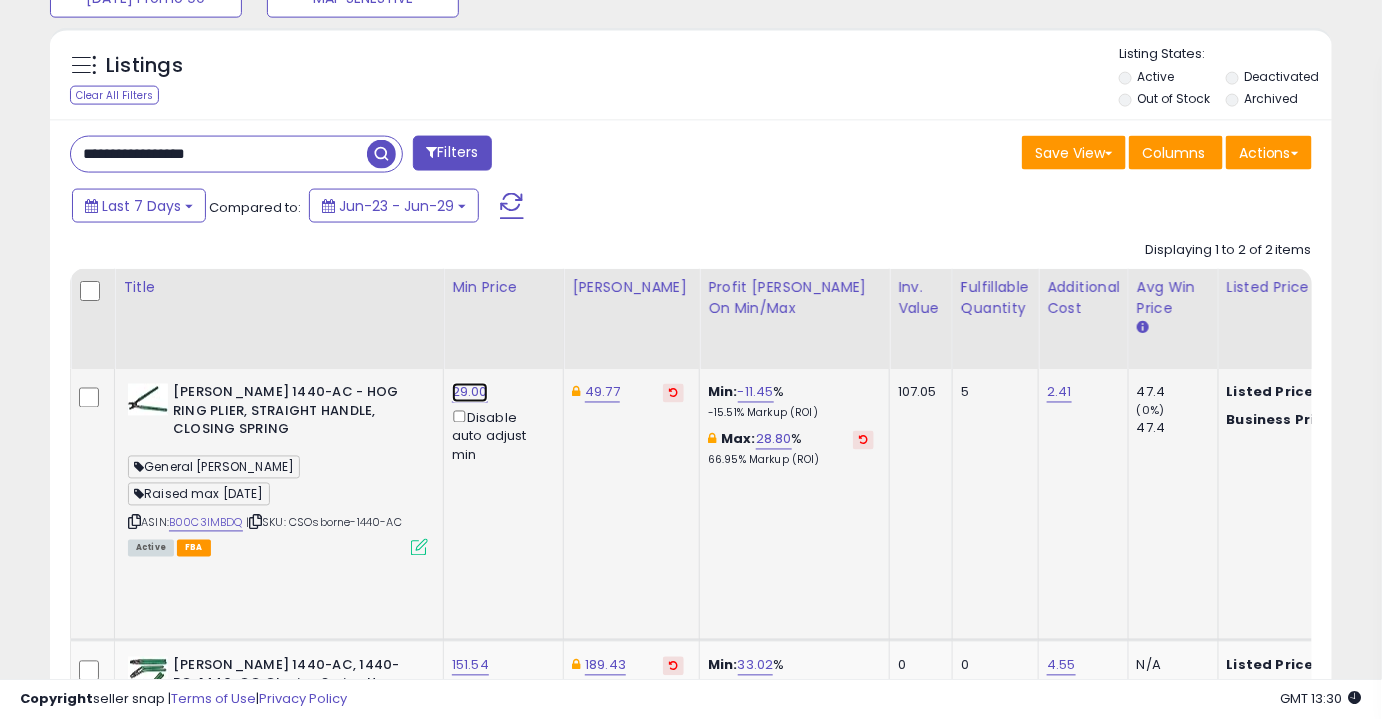 click on "29.00" at bounding box center [470, 393] 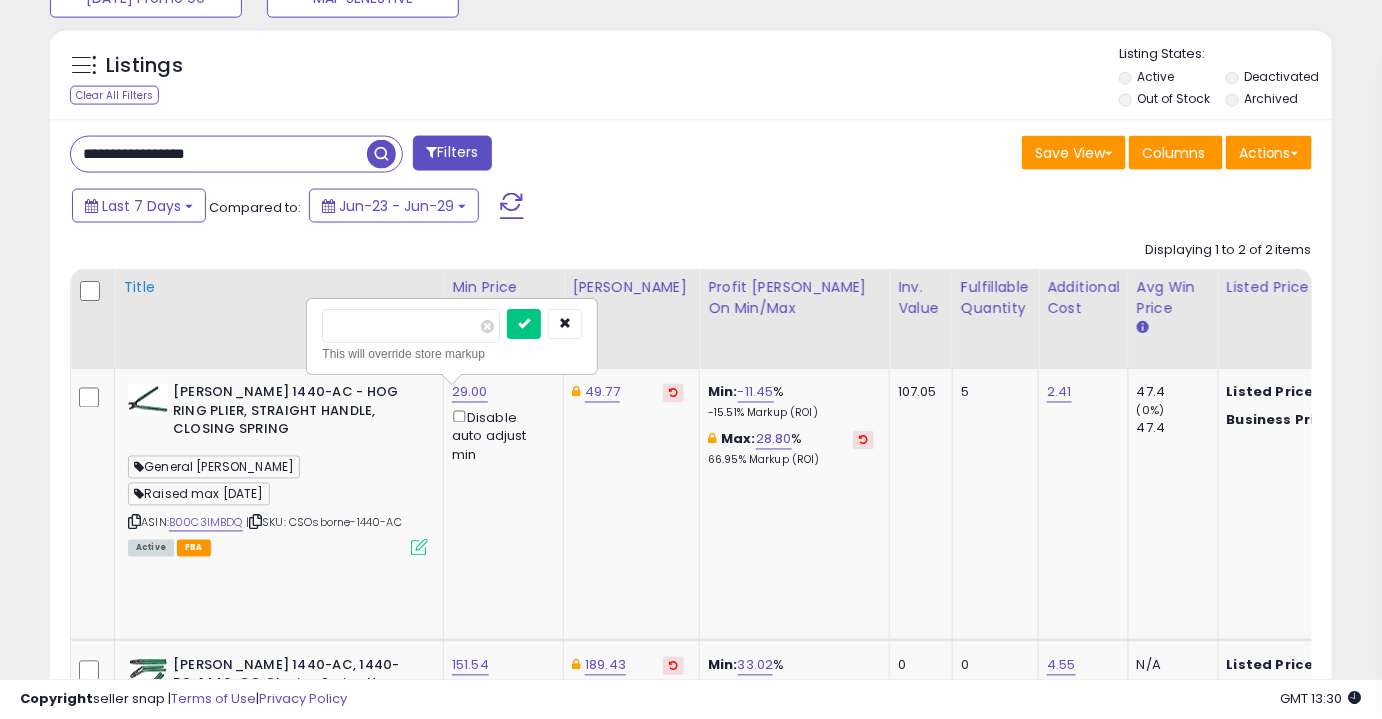 drag, startPoint x: 369, startPoint y: 309, endPoint x: 225, endPoint y: 318, distance: 144.28098 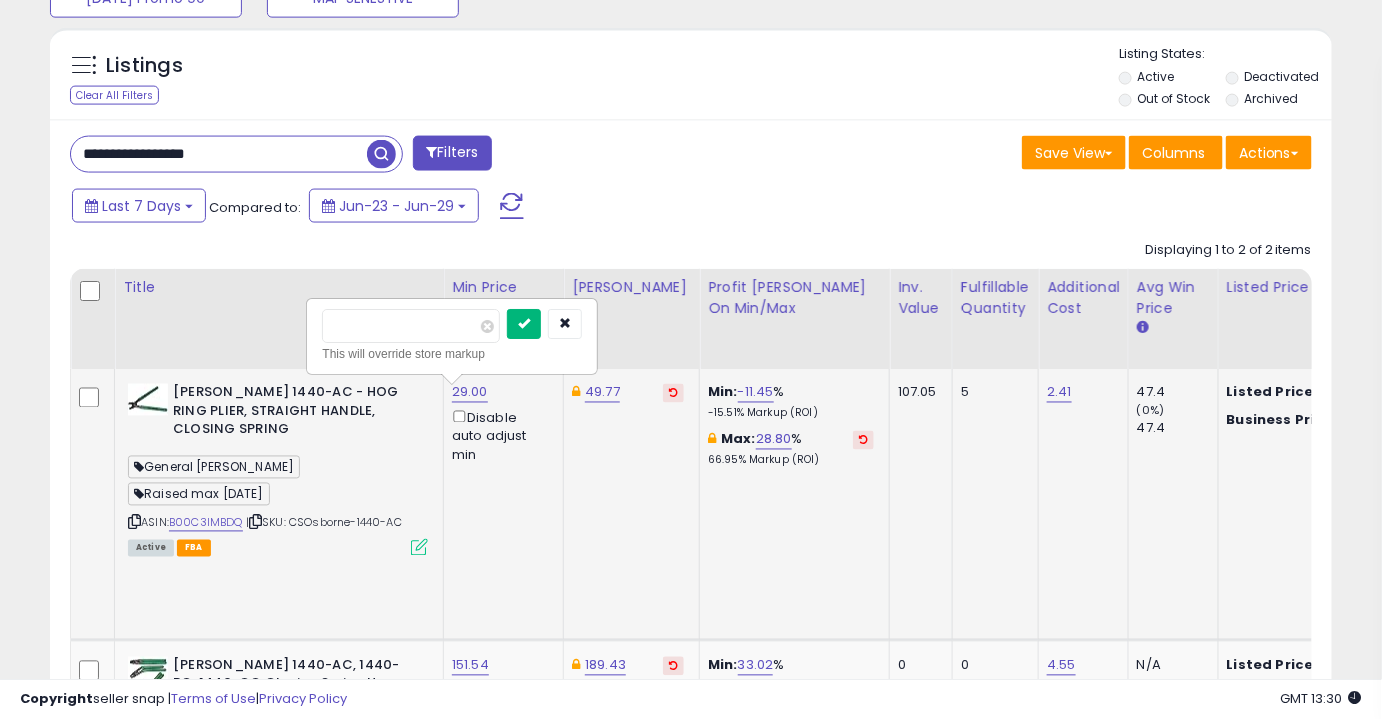 type on "*****" 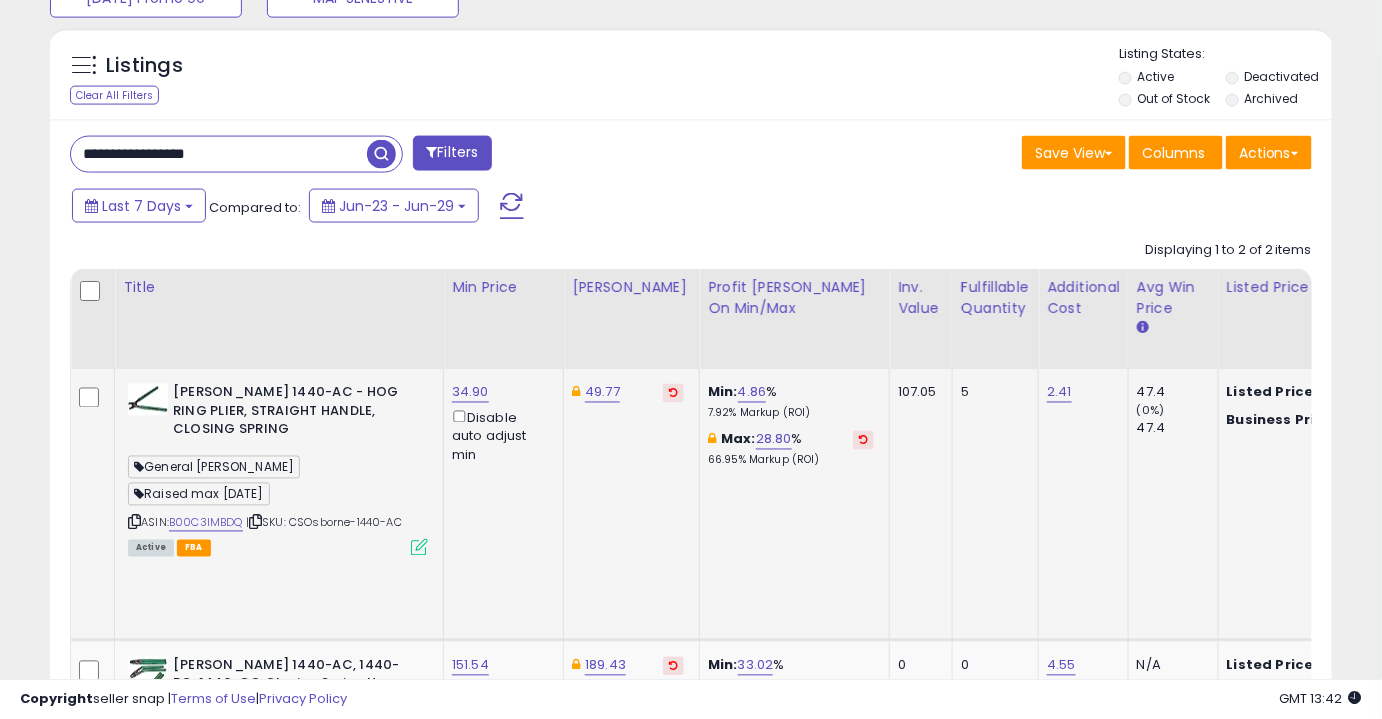 drag, startPoint x: 264, startPoint y: 162, endPoint x: 53, endPoint y: 143, distance: 211.85373 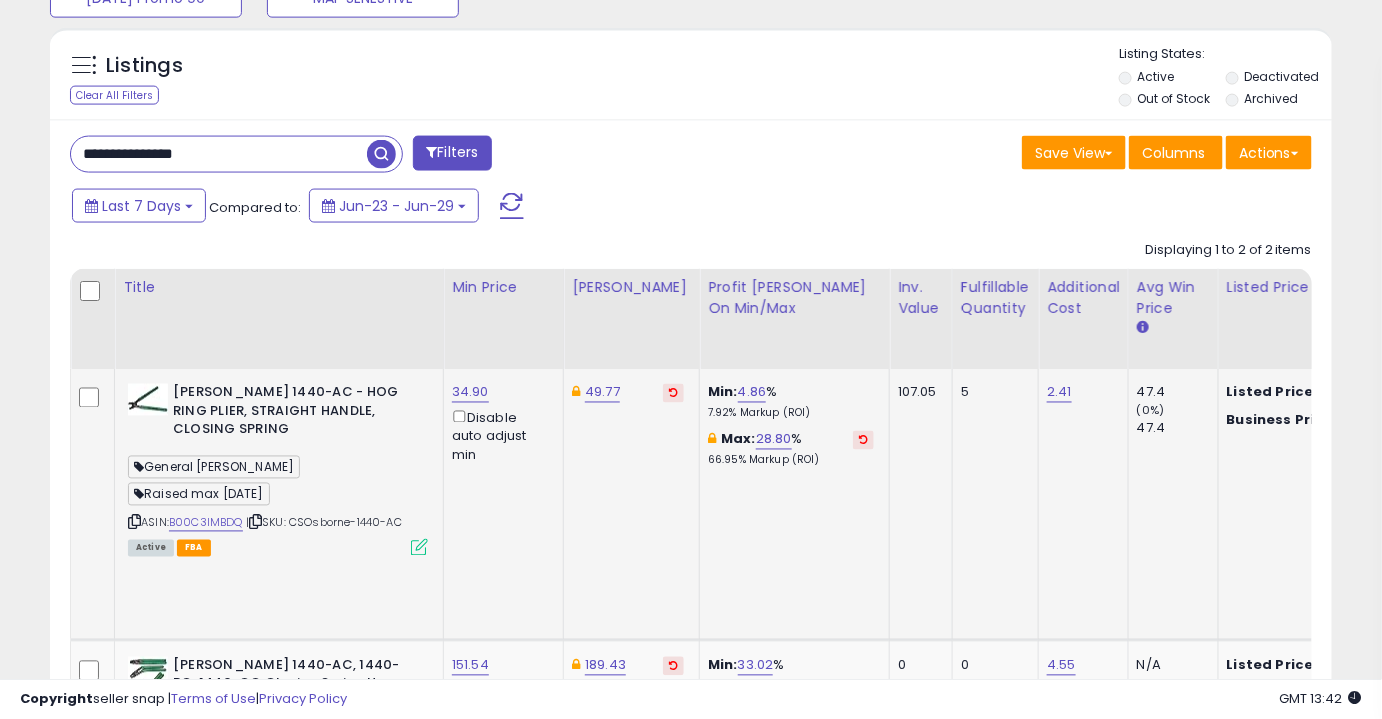click at bounding box center (381, 154) 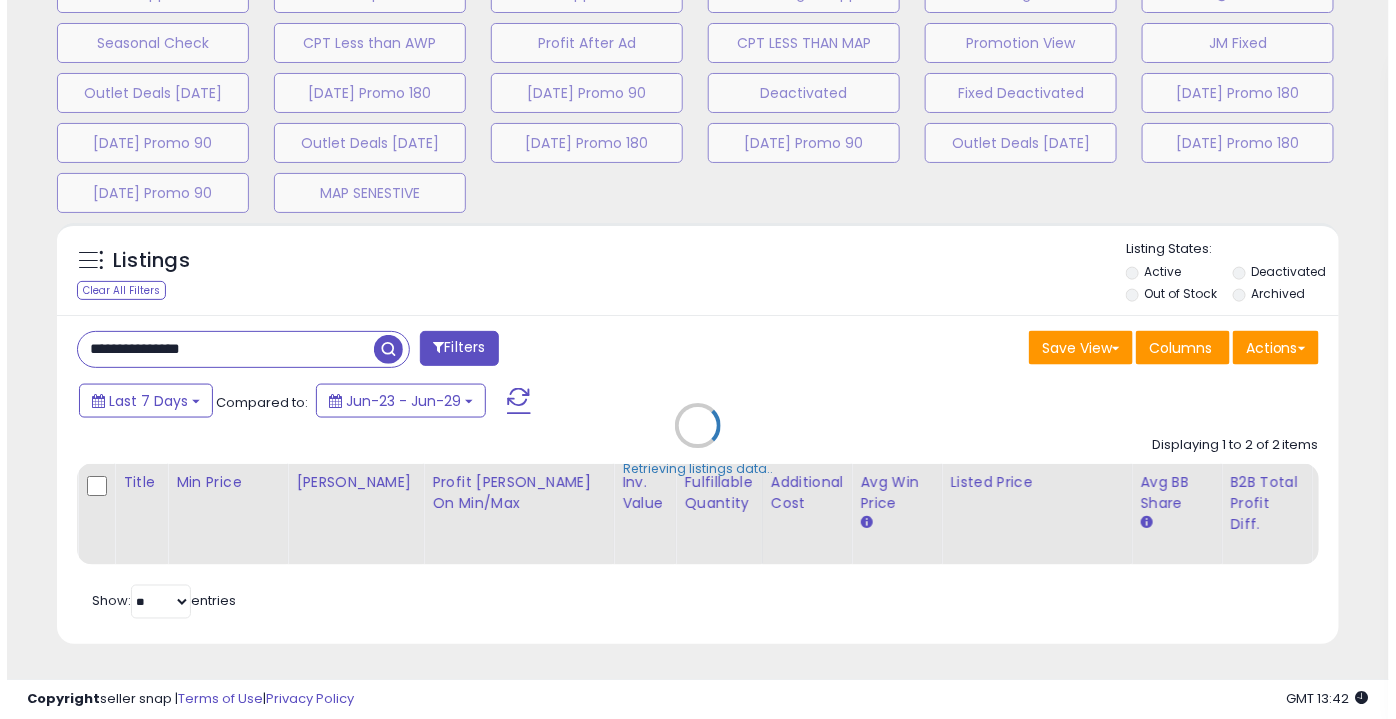 scroll, scrollTop: 770, scrollLeft: 0, axis: vertical 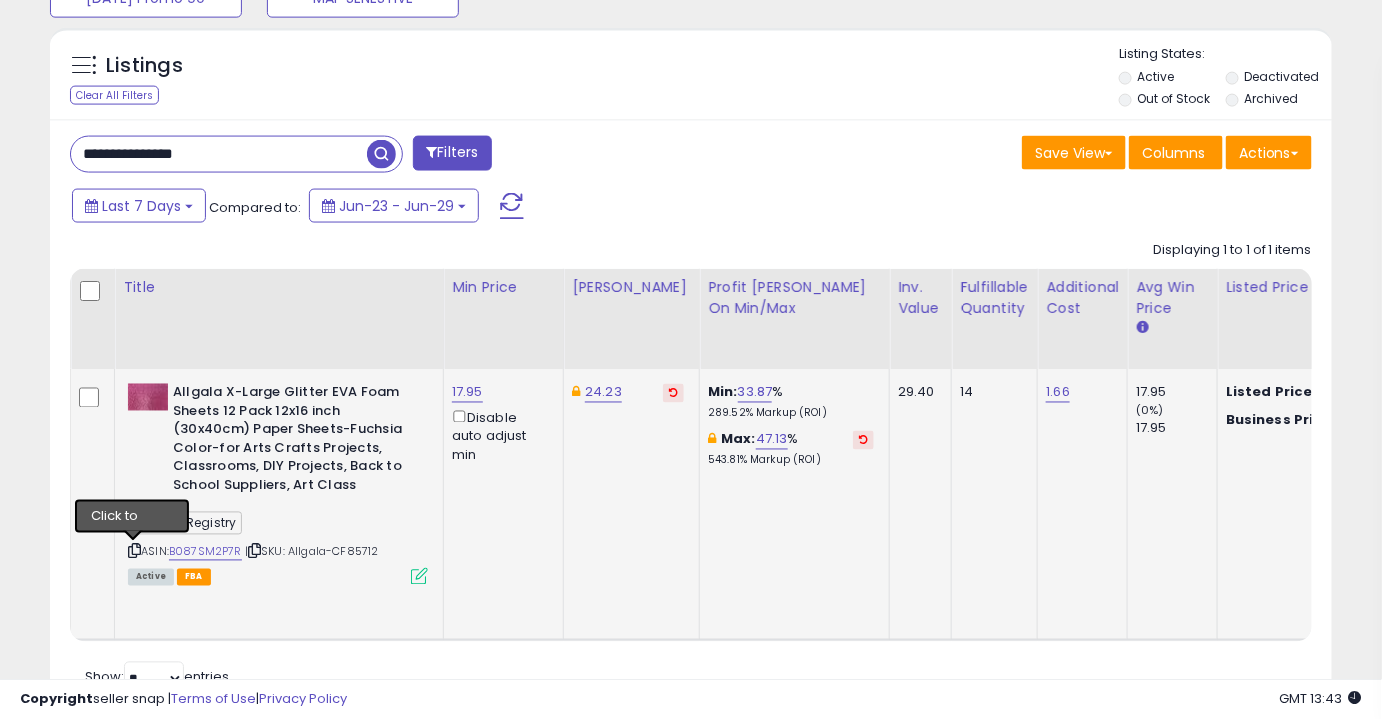 click at bounding box center (134, 551) 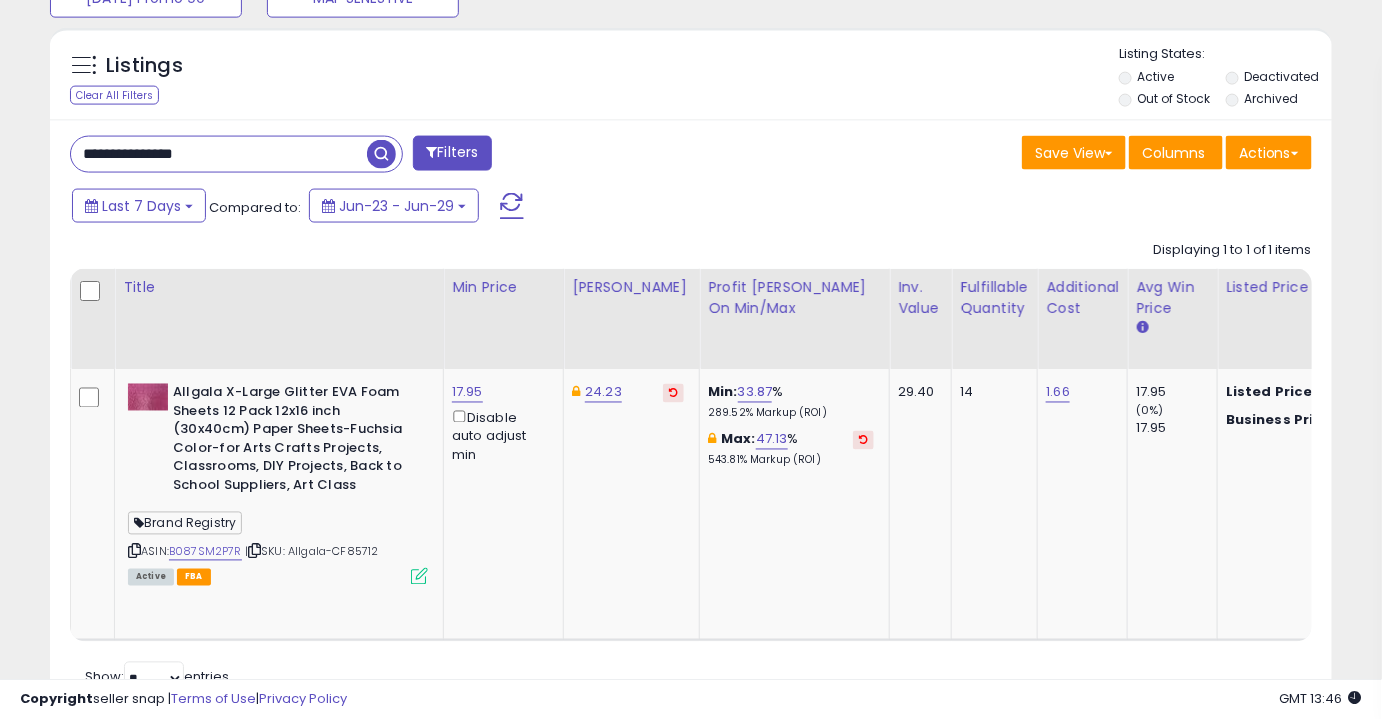 drag, startPoint x: 232, startPoint y: 159, endPoint x: -14, endPoint y: 147, distance: 246.29251 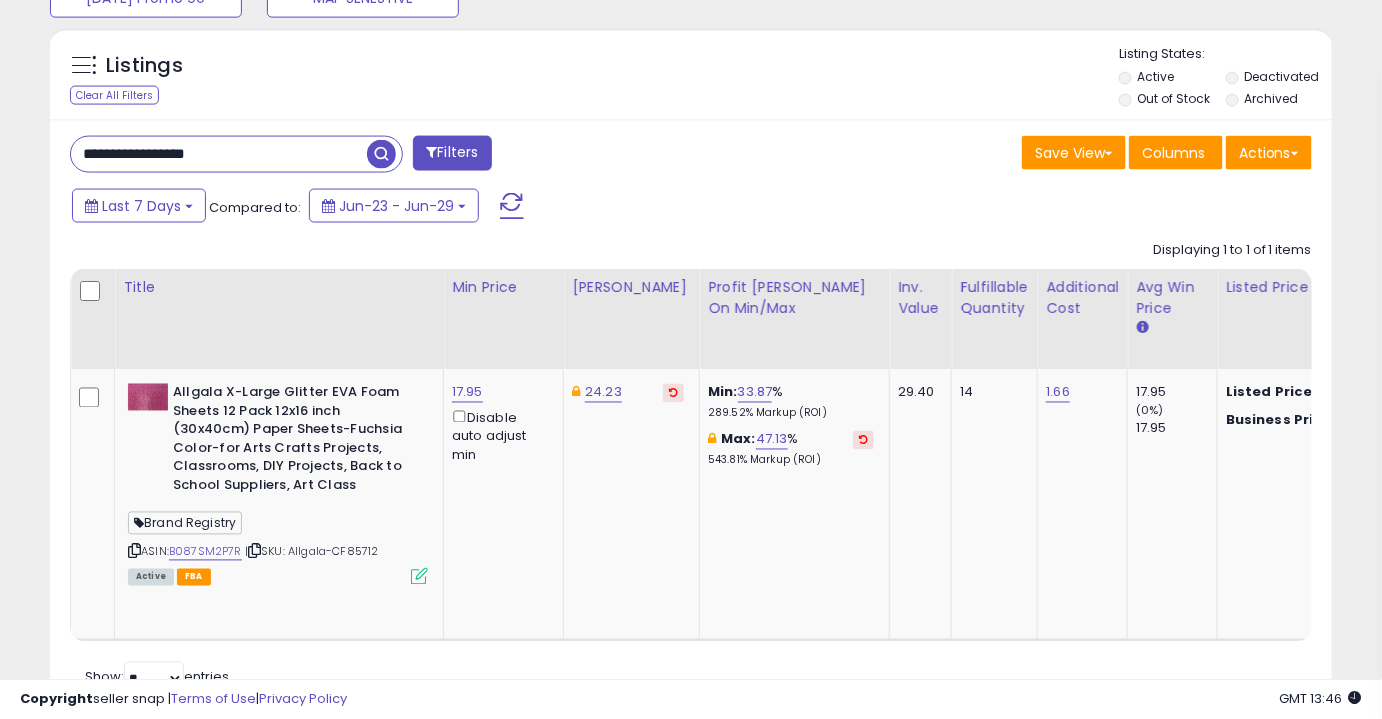 type on "**********" 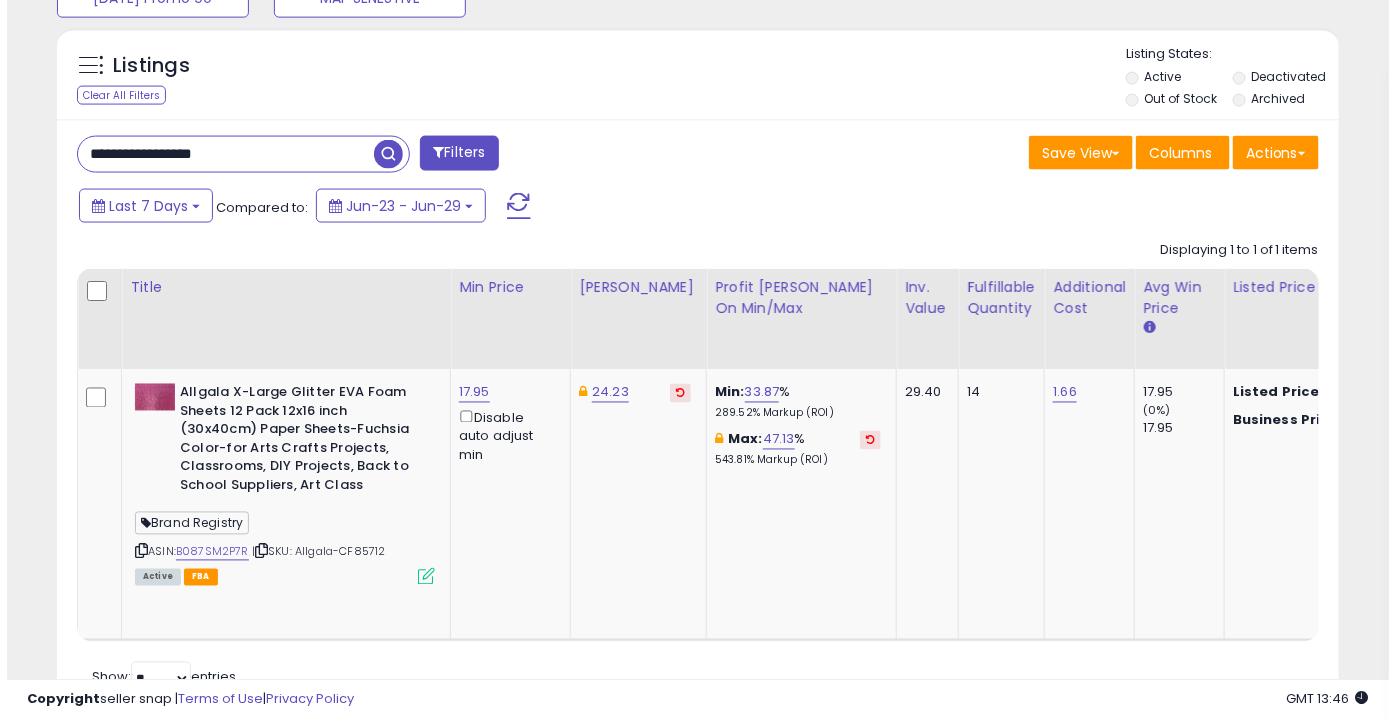 scroll, scrollTop: 770, scrollLeft: 0, axis: vertical 